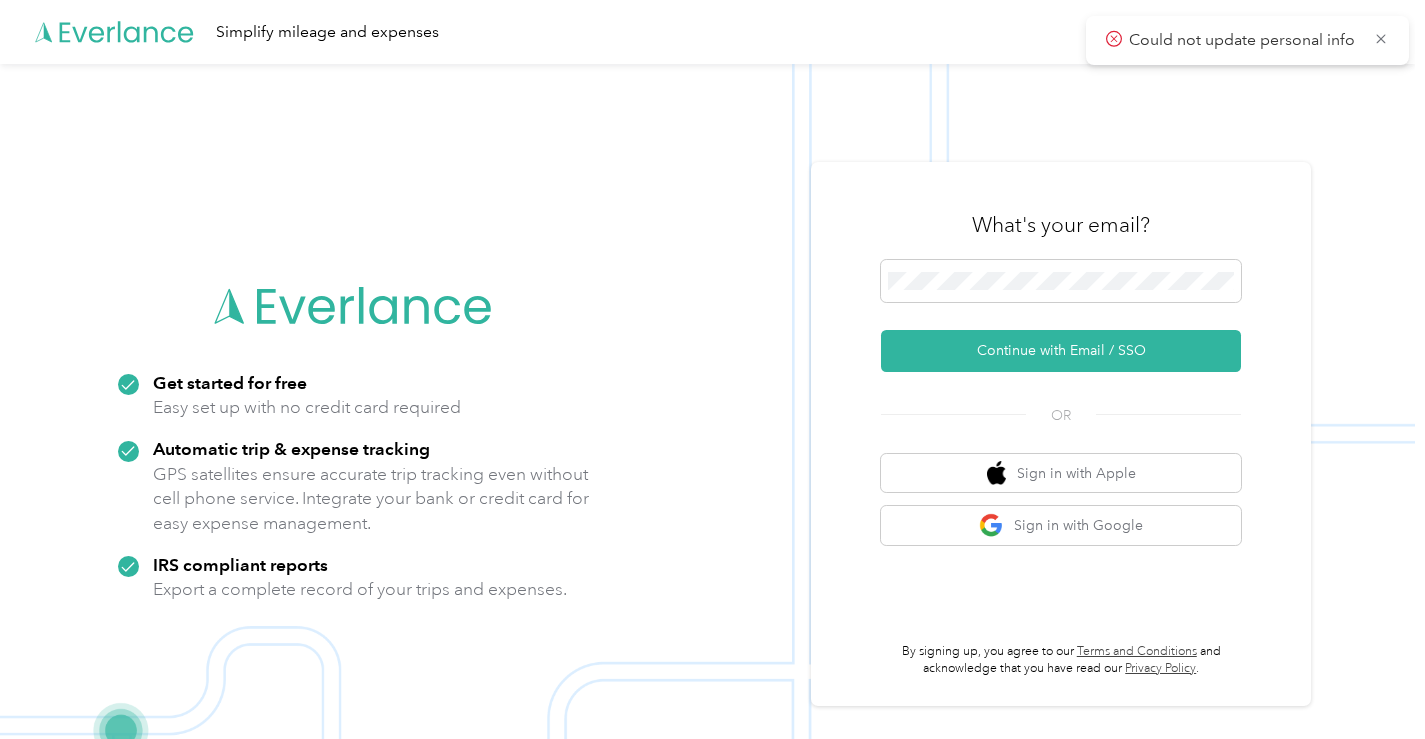 scroll, scrollTop: 0, scrollLeft: 0, axis: both 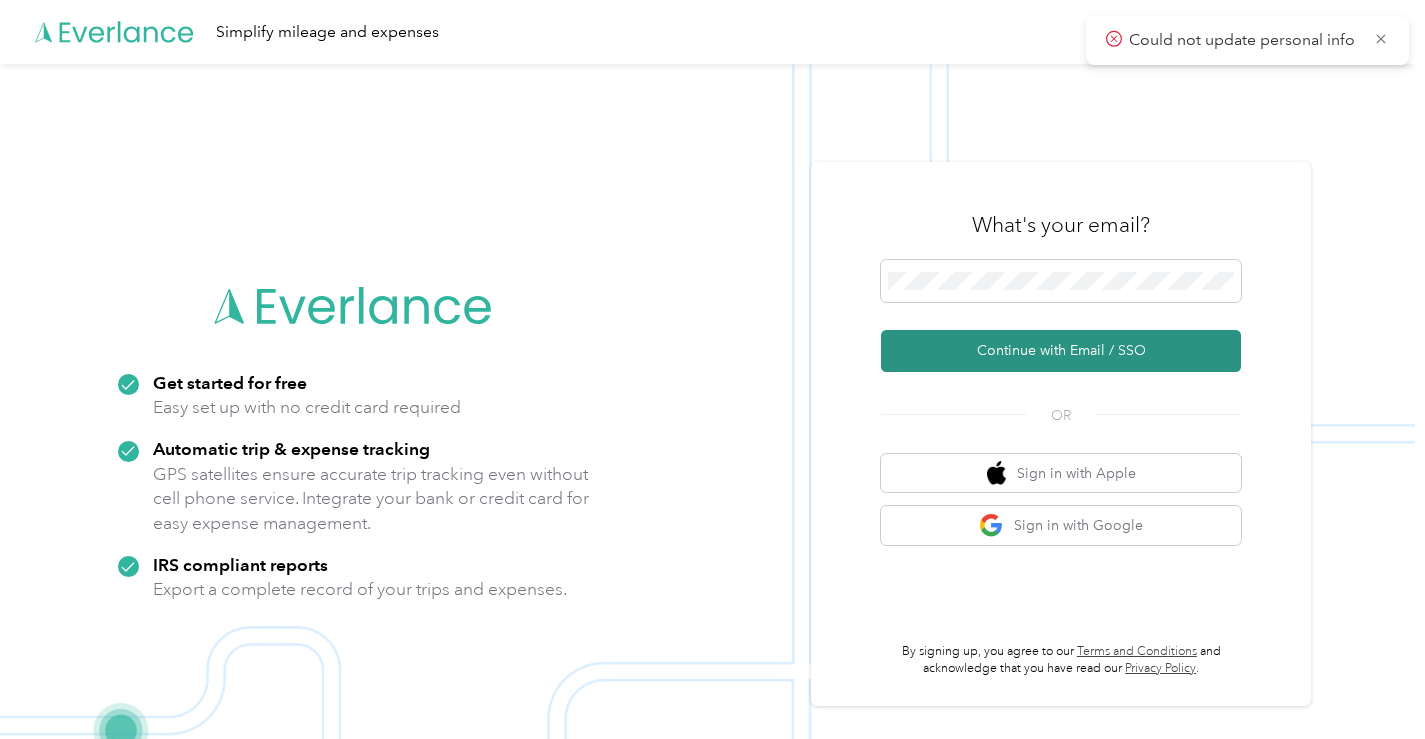 click on "Continue with Email / SSO" at bounding box center [1061, 351] 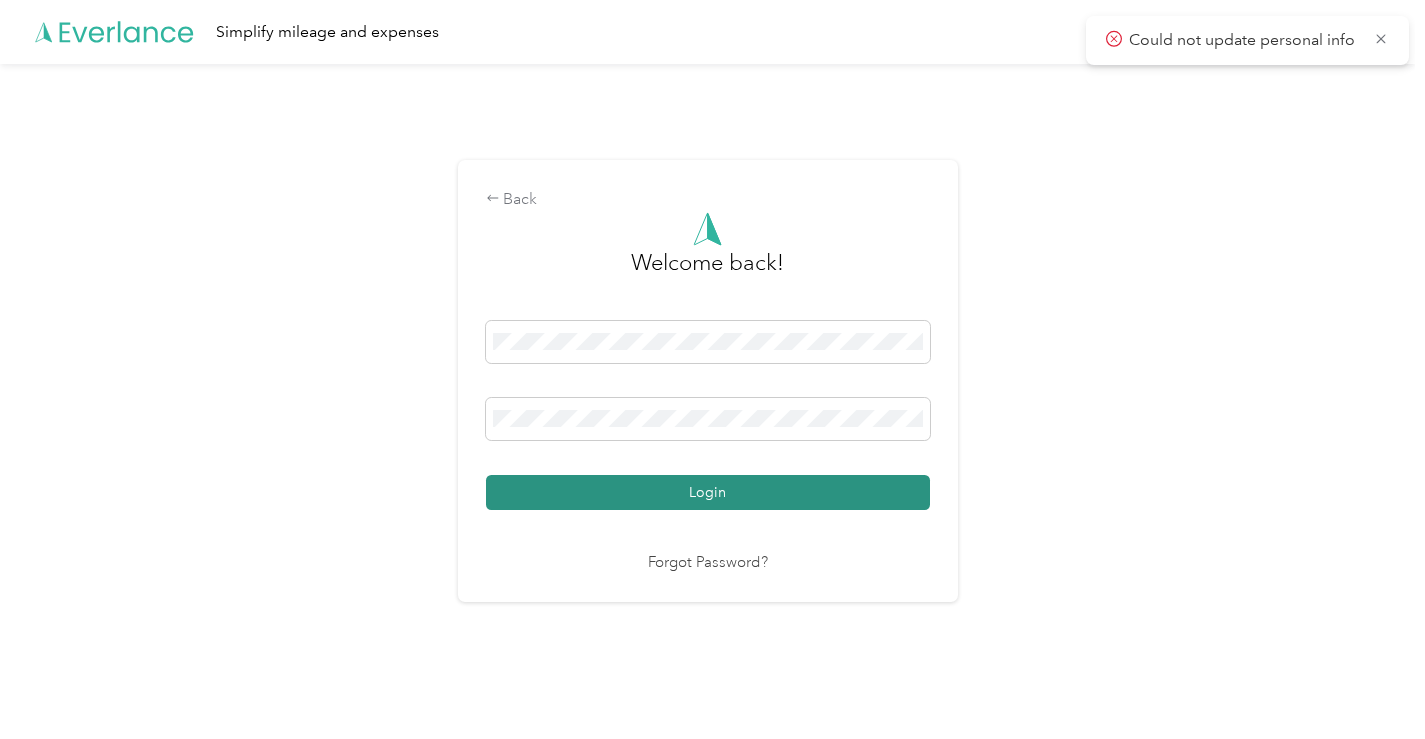 click on "Login" at bounding box center (708, 492) 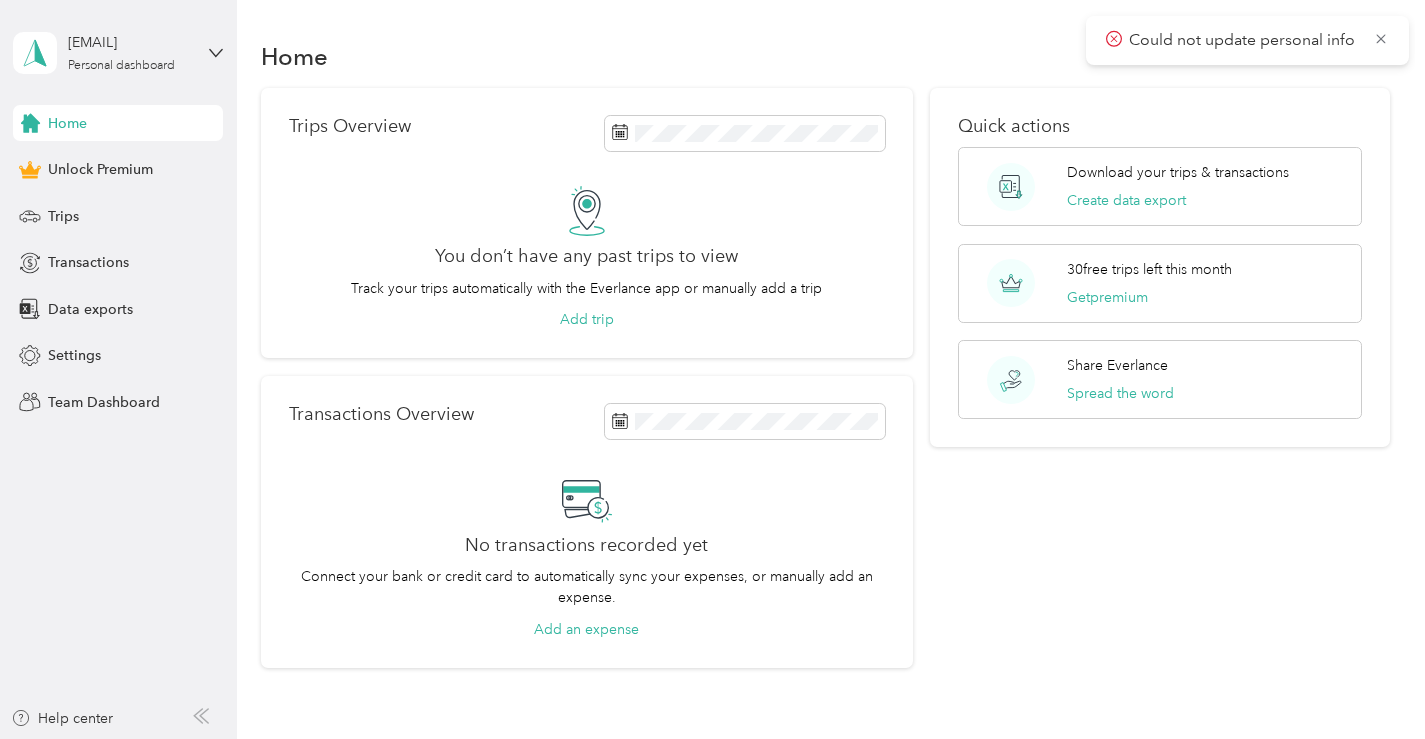 click on "[EMAIL] Personal dashboard" at bounding box center (118, 53) 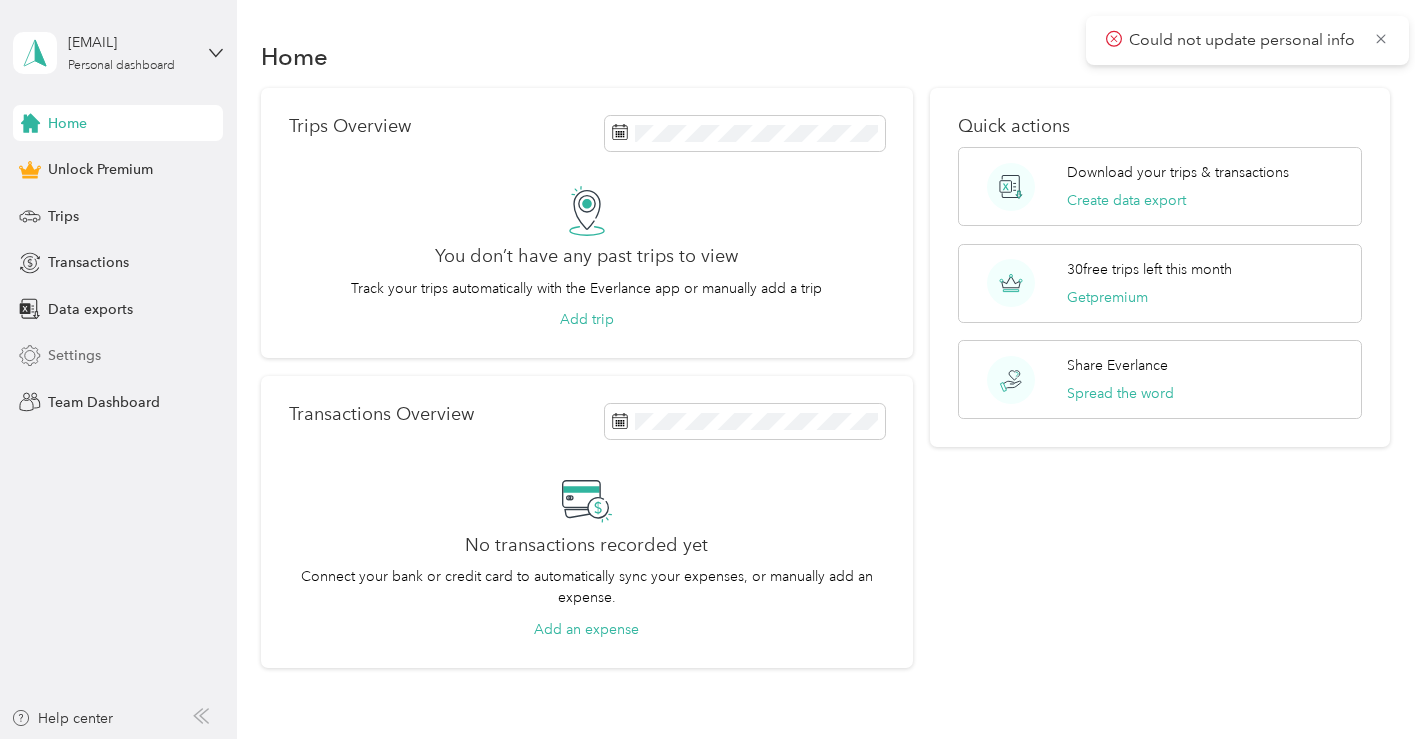 click on "Settings" at bounding box center [118, 356] 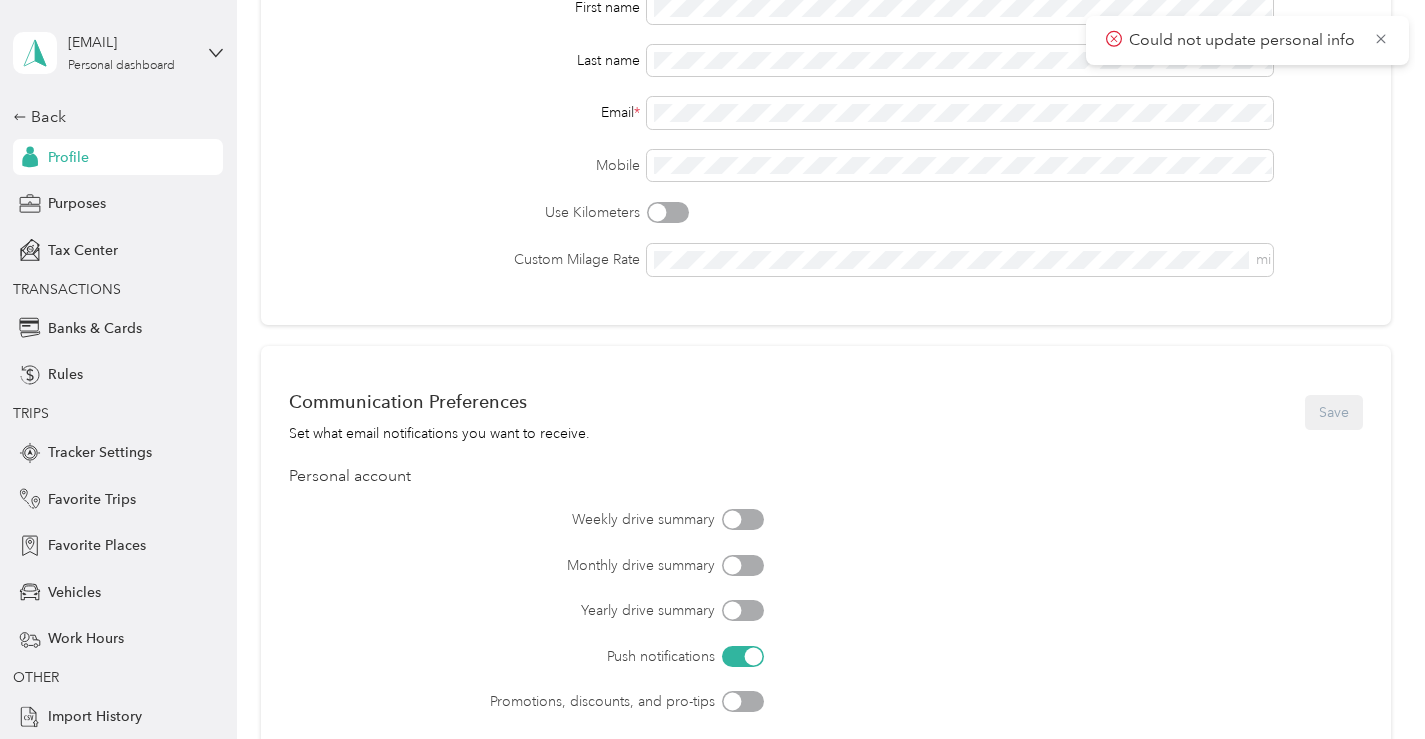 scroll, scrollTop: 706, scrollLeft: 0, axis: vertical 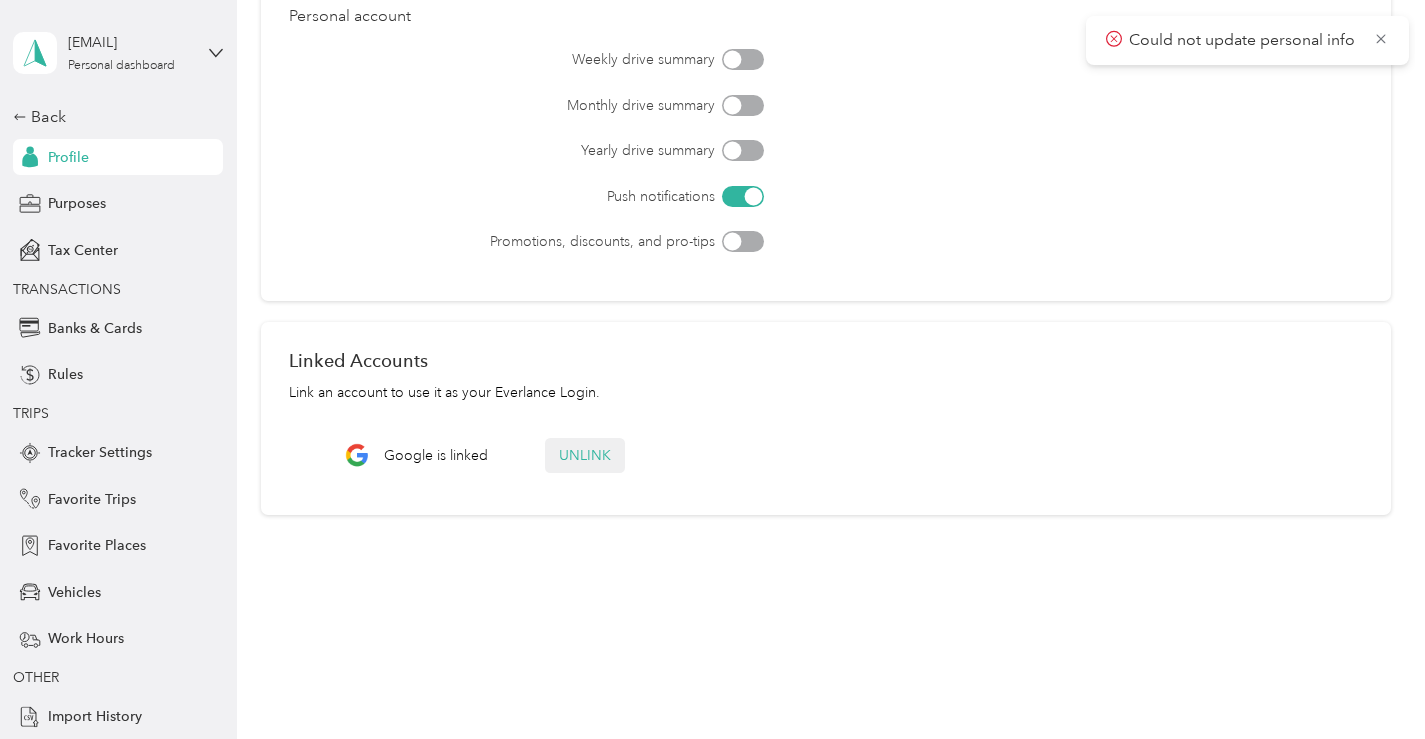 click on "Unlink" at bounding box center [585, 455] 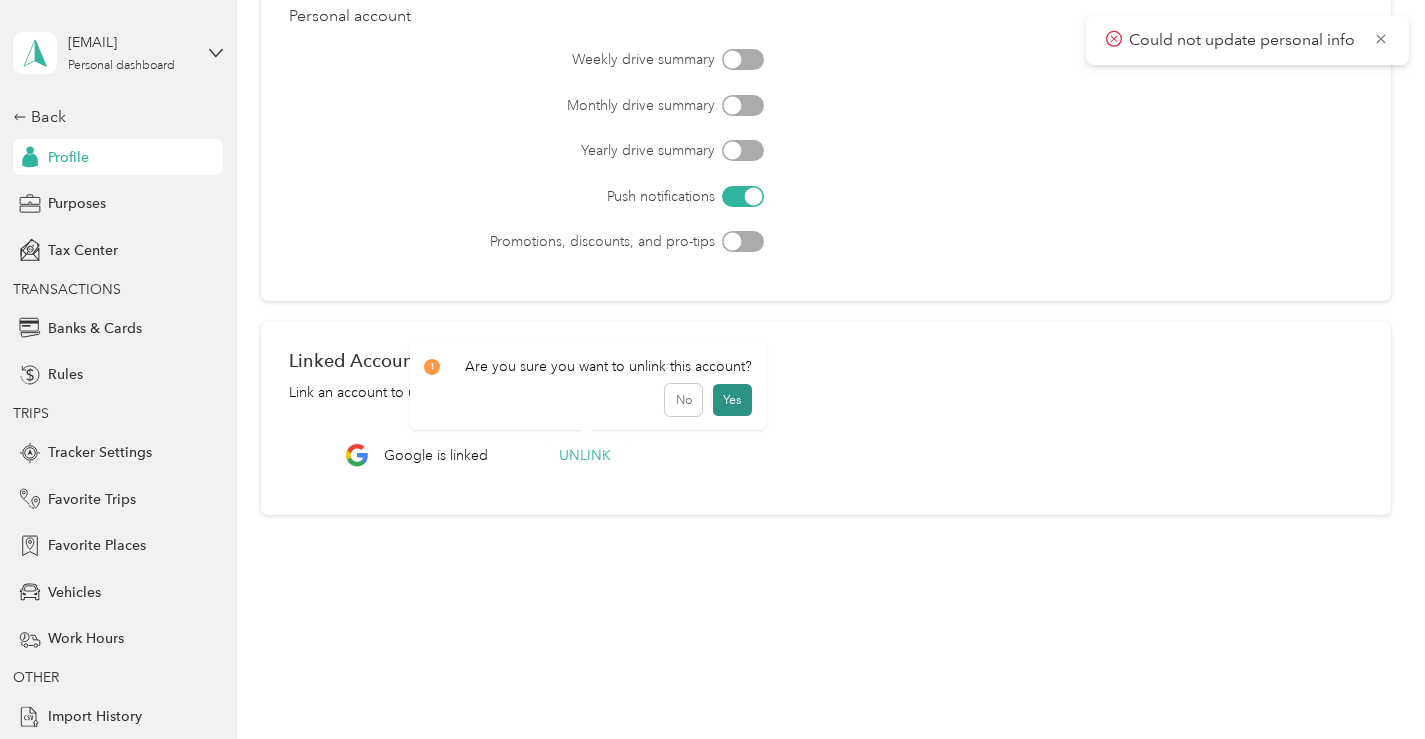 click on "Yes" at bounding box center (732, 400) 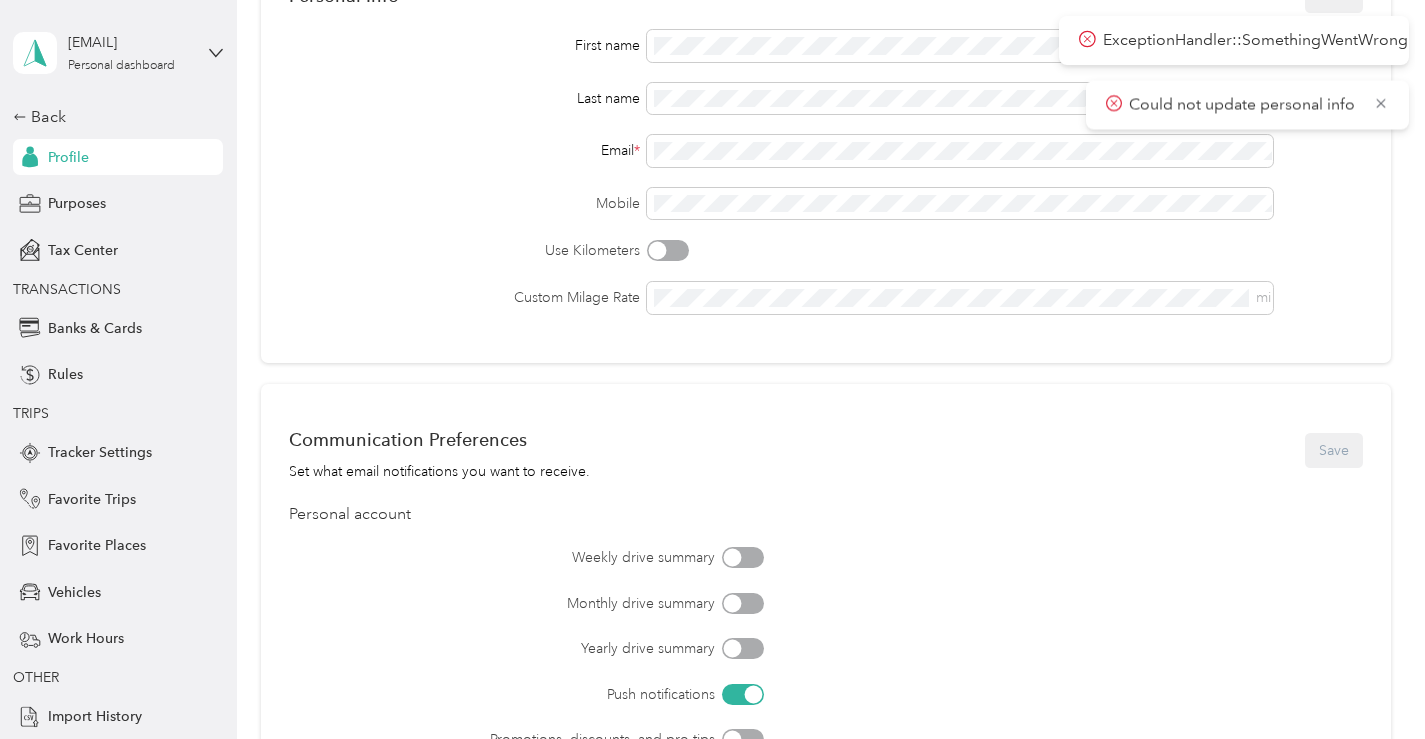 scroll, scrollTop: 0, scrollLeft: 0, axis: both 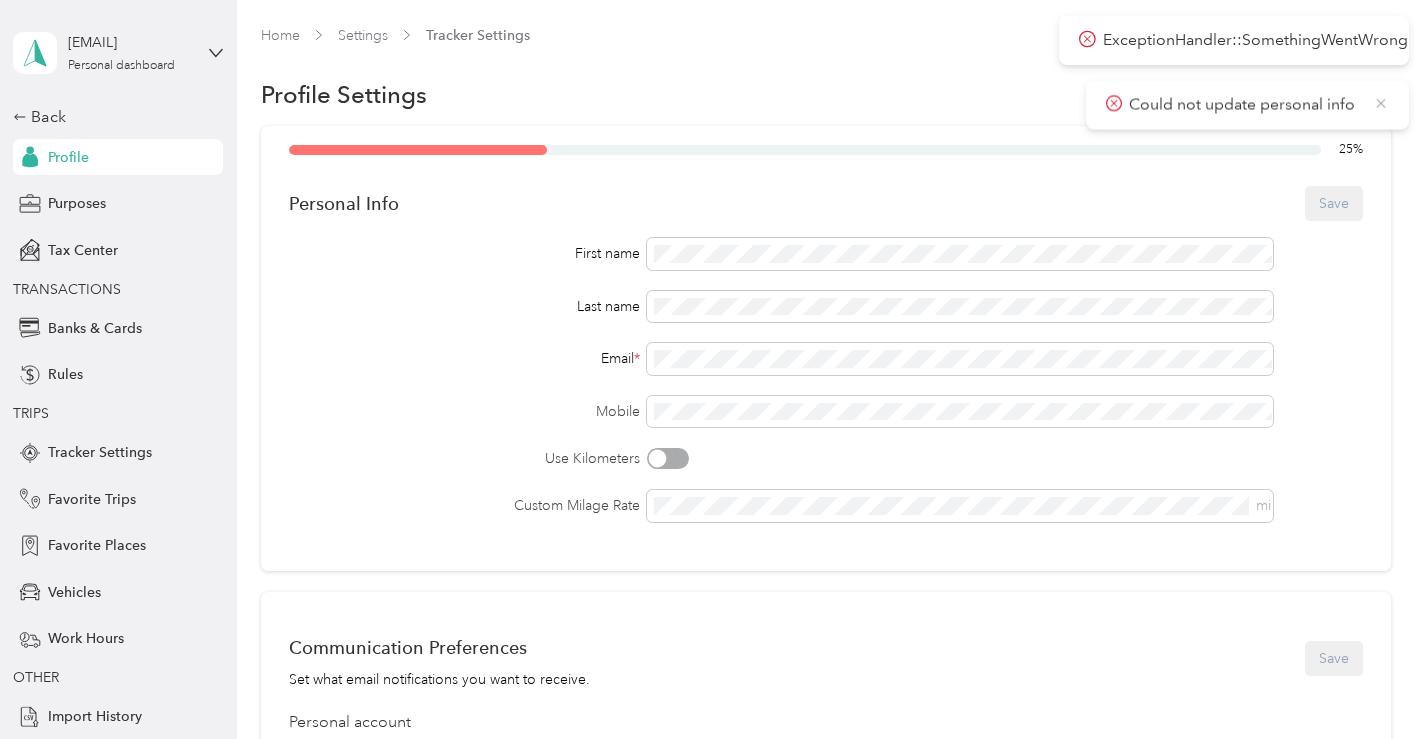 click 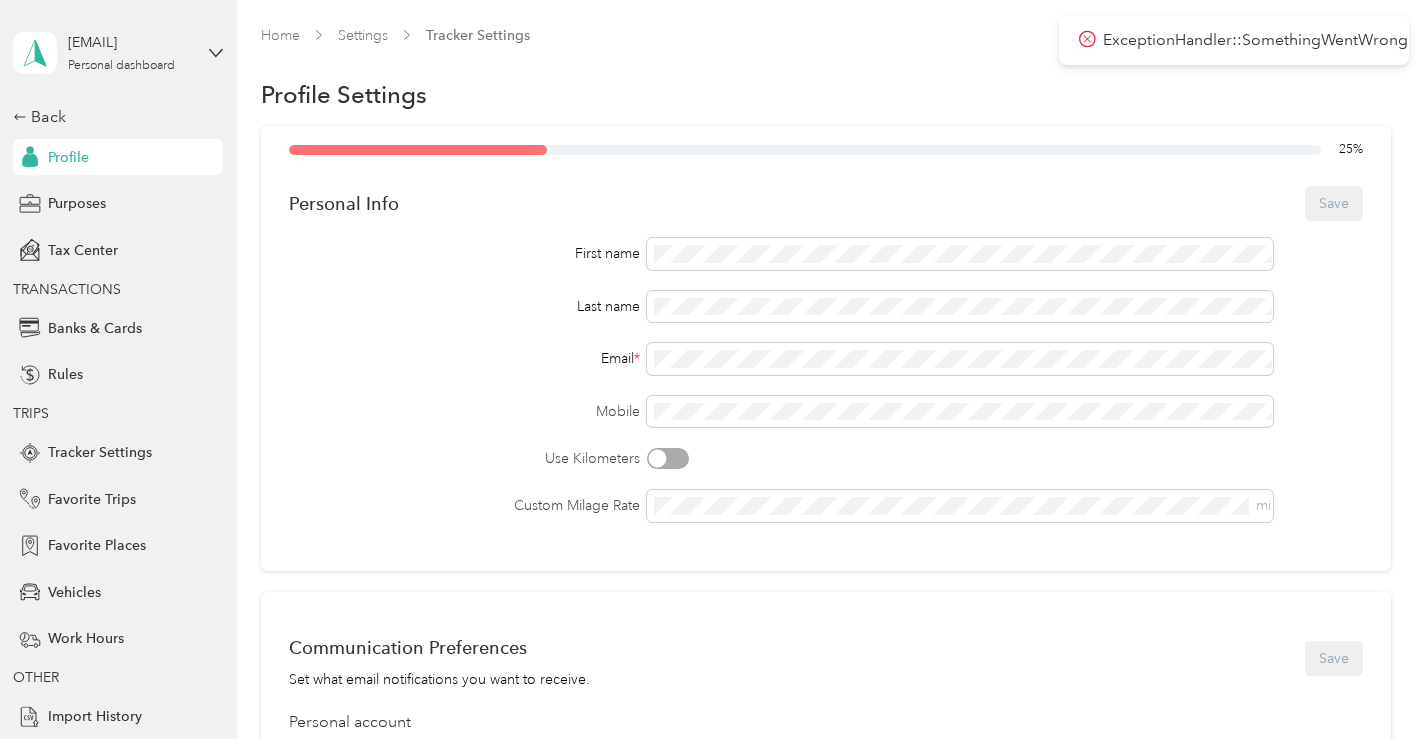 click on "First name Last name Email * Mobile   Use Kilometers   Custom Milage Rate   mi" at bounding box center [825, 380] 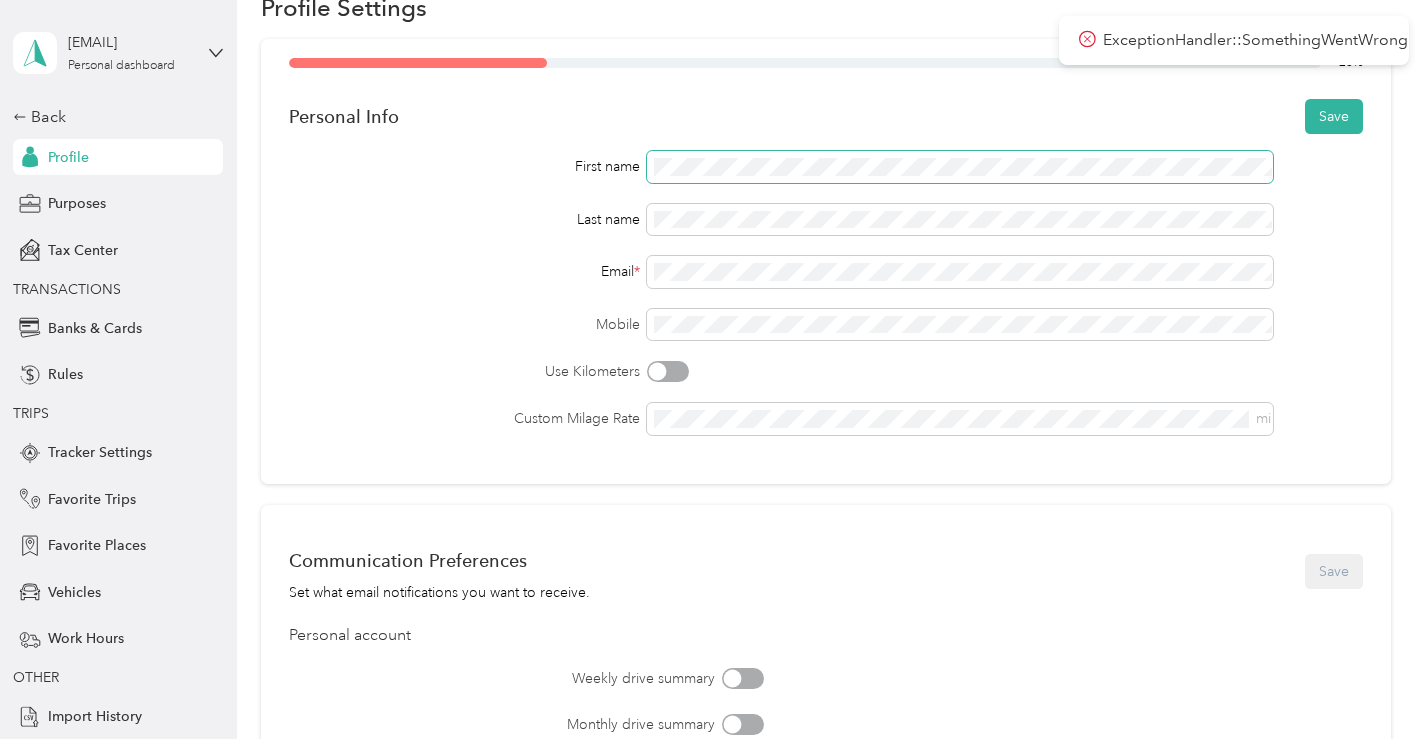 scroll, scrollTop: 0, scrollLeft: 0, axis: both 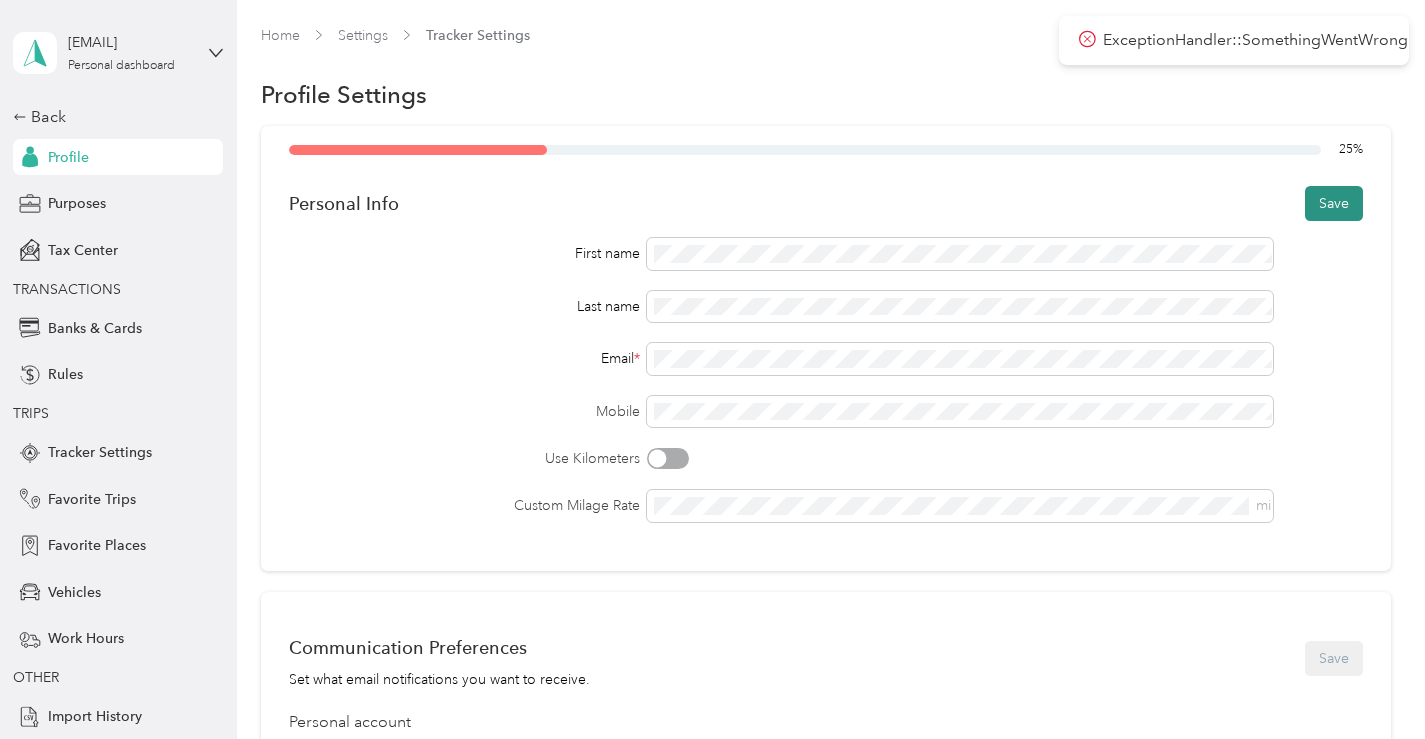 click on "Save" at bounding box center [1334, 203] 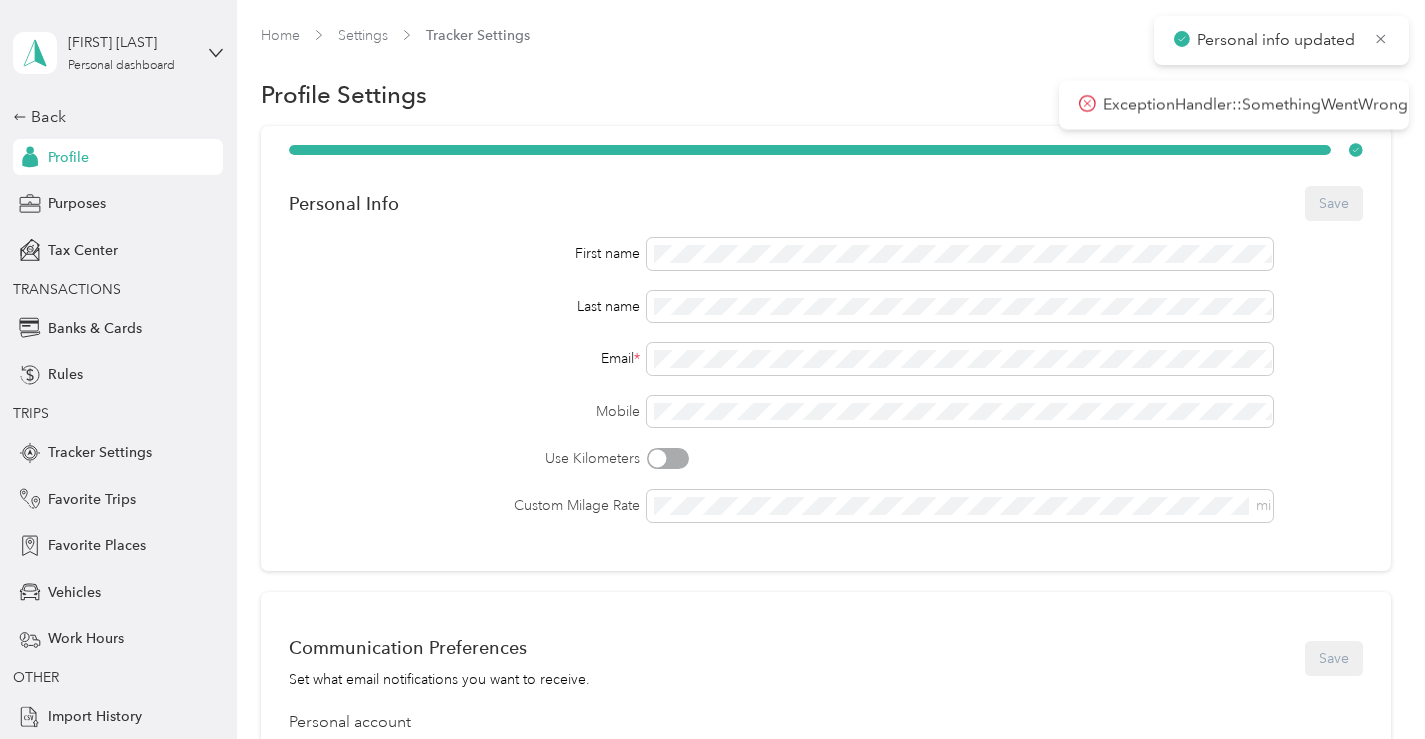 click 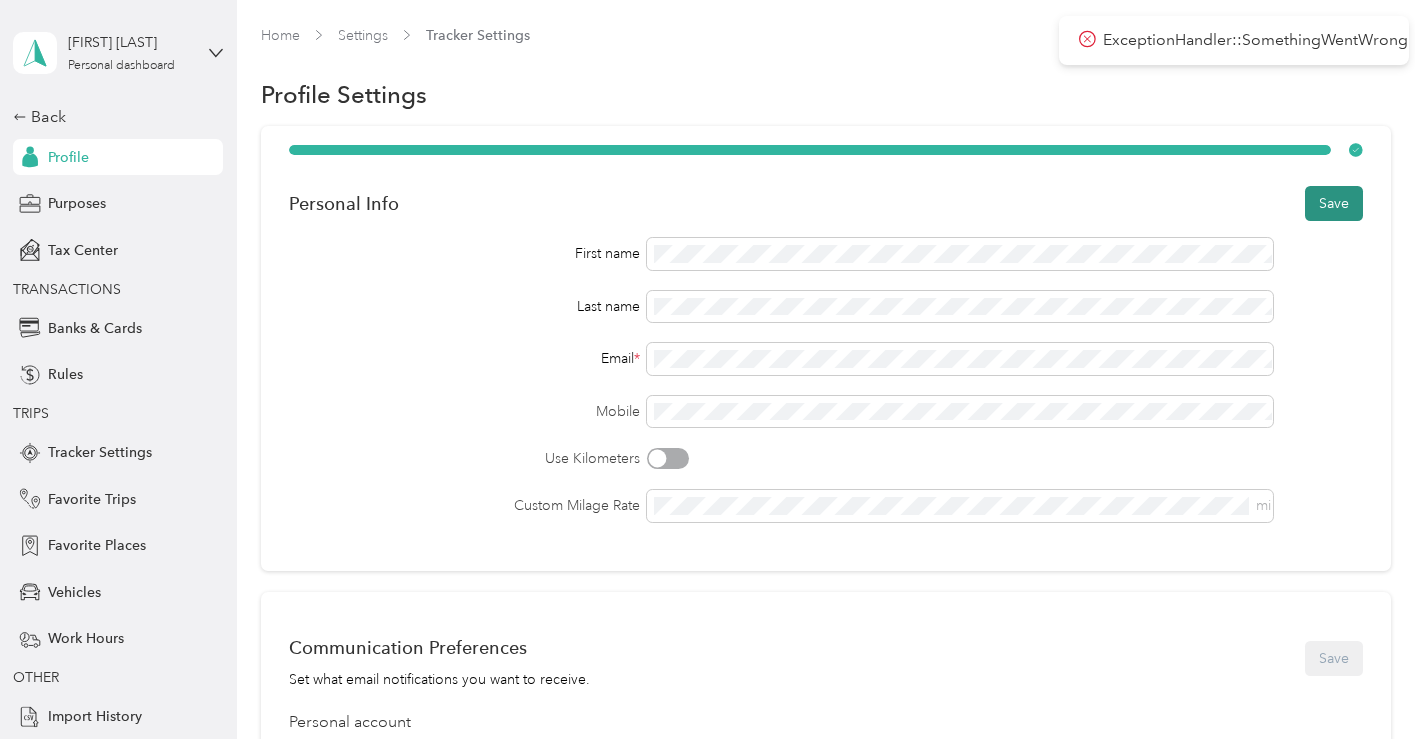 click on "Save" at bounding box center [1334, 203] 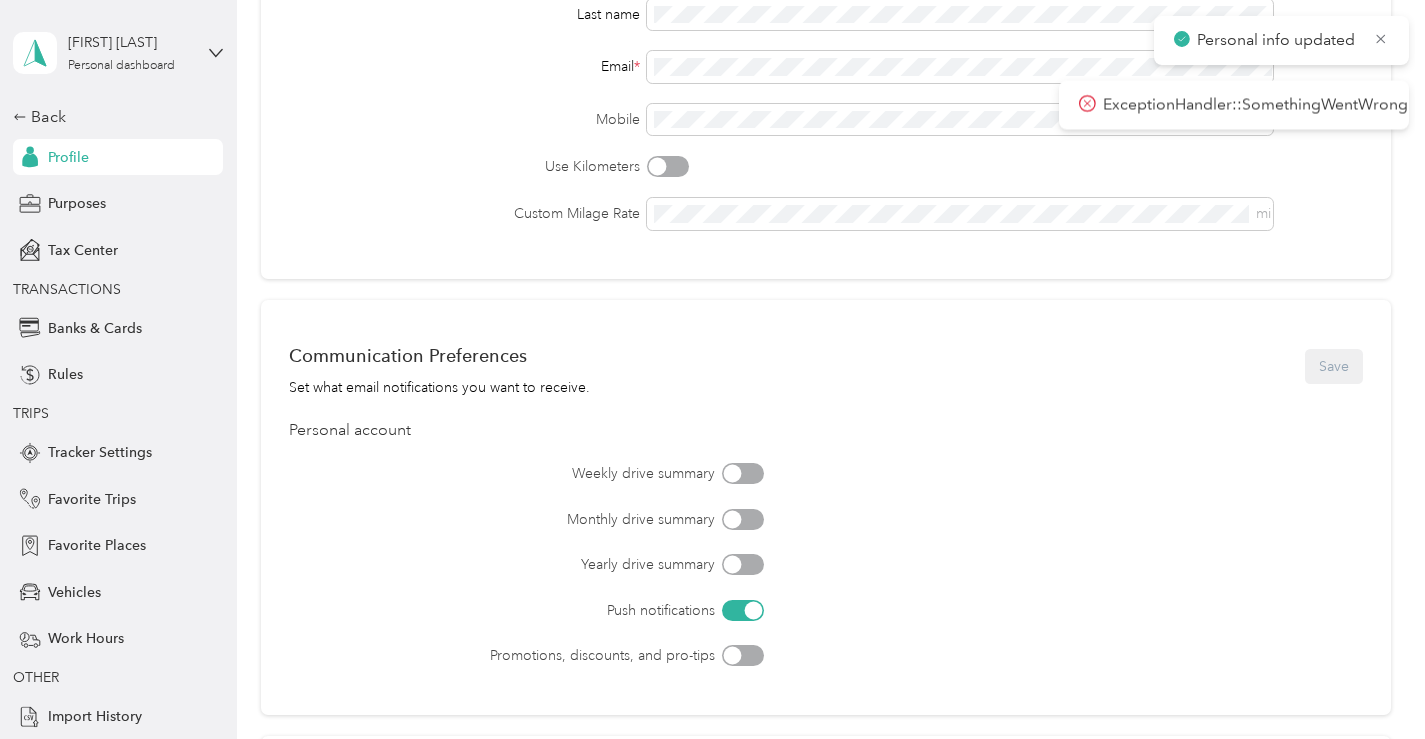 scroll, scrollTop: 706, scrollLeft: 0, axis: vertical 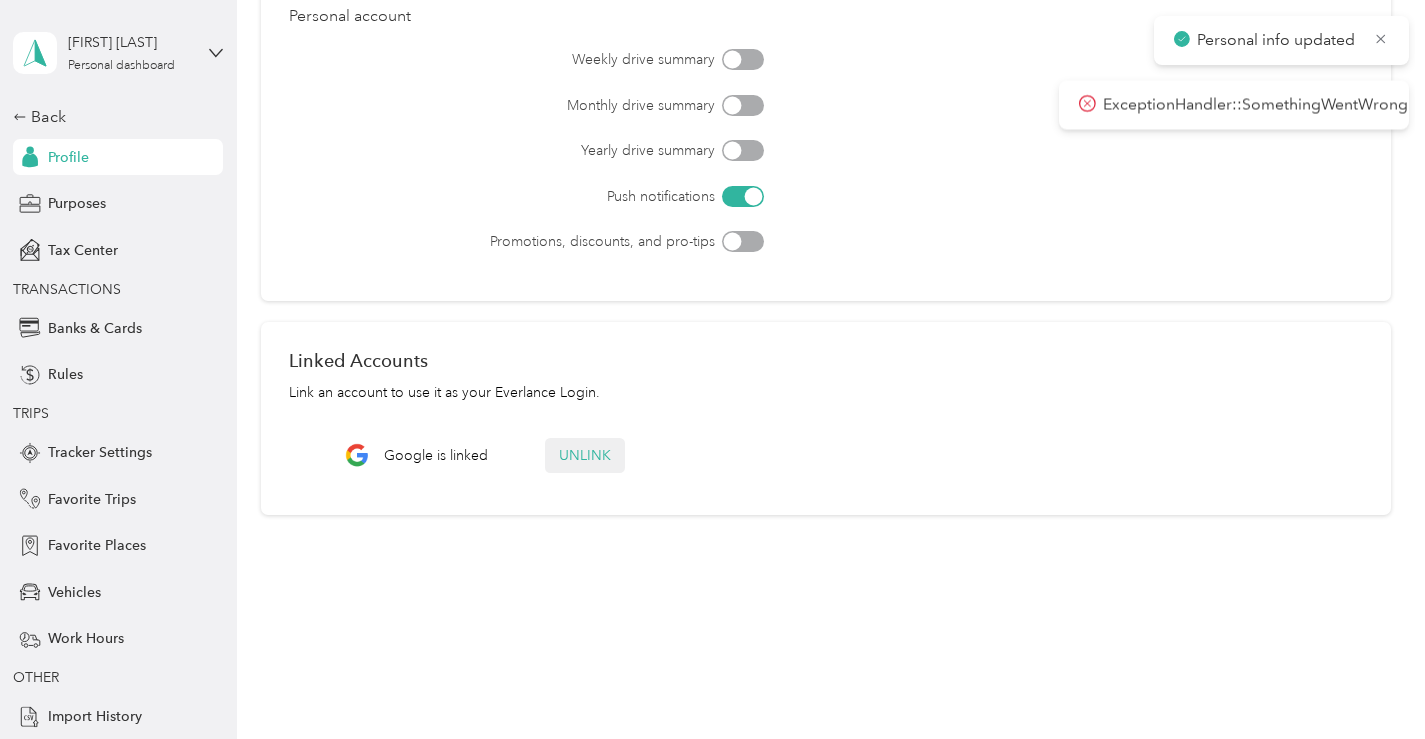 click on "Unlink" at bounding box center [585, 455] 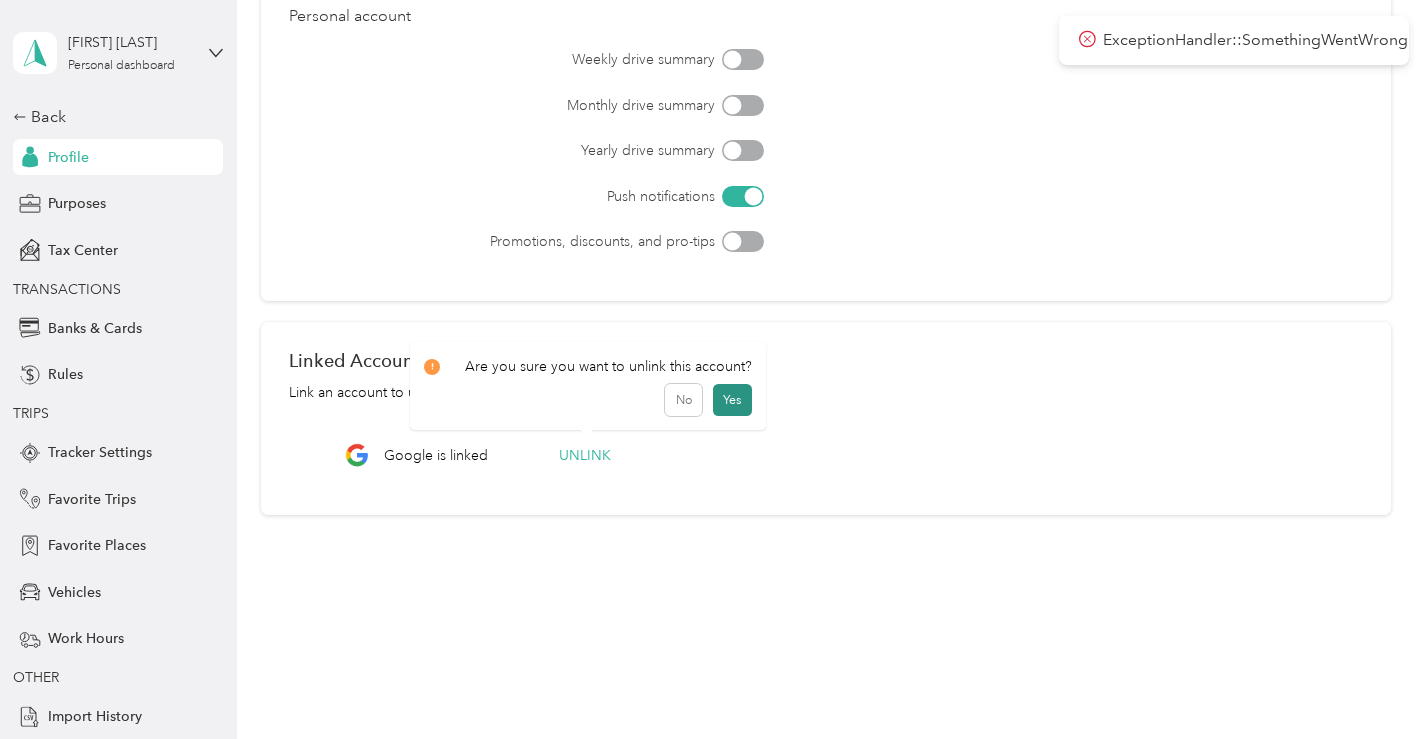 click on "Yes" at bounding box center [732, 400] 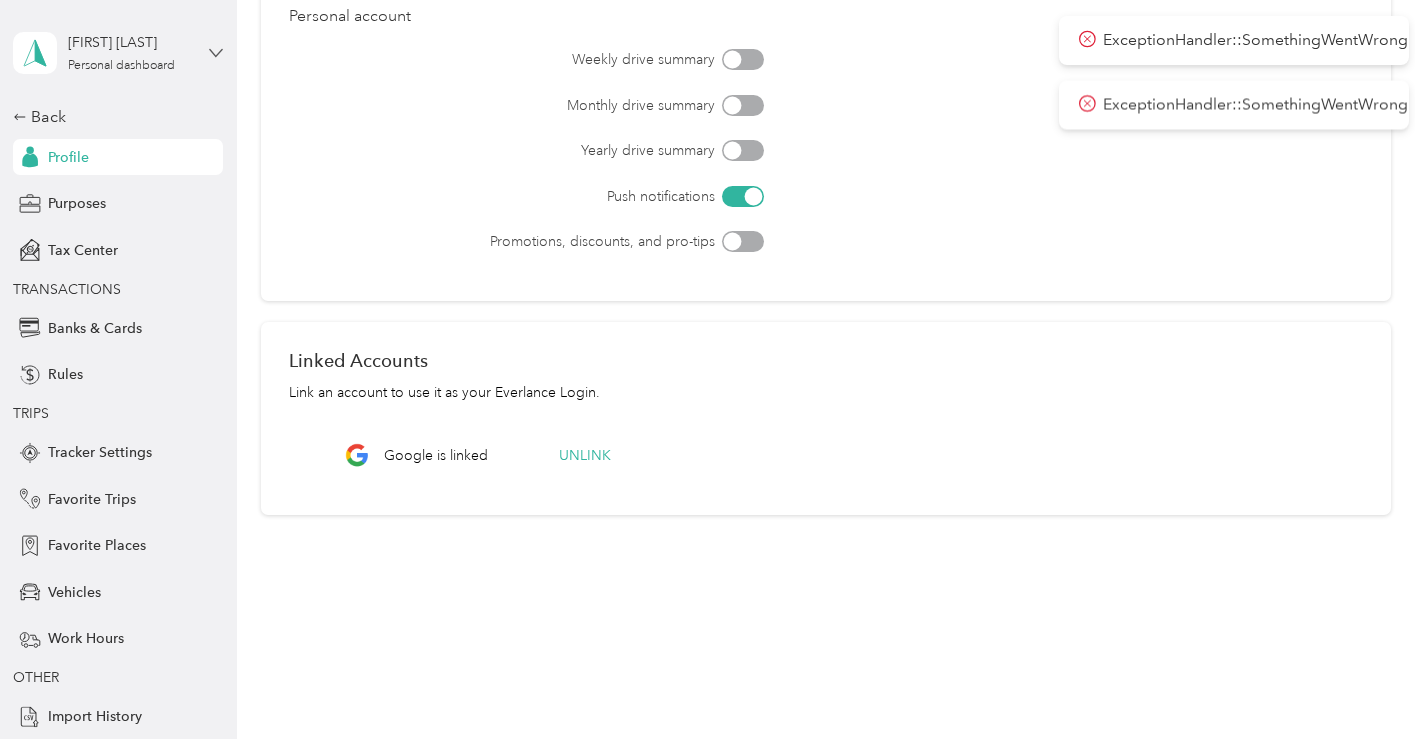 click 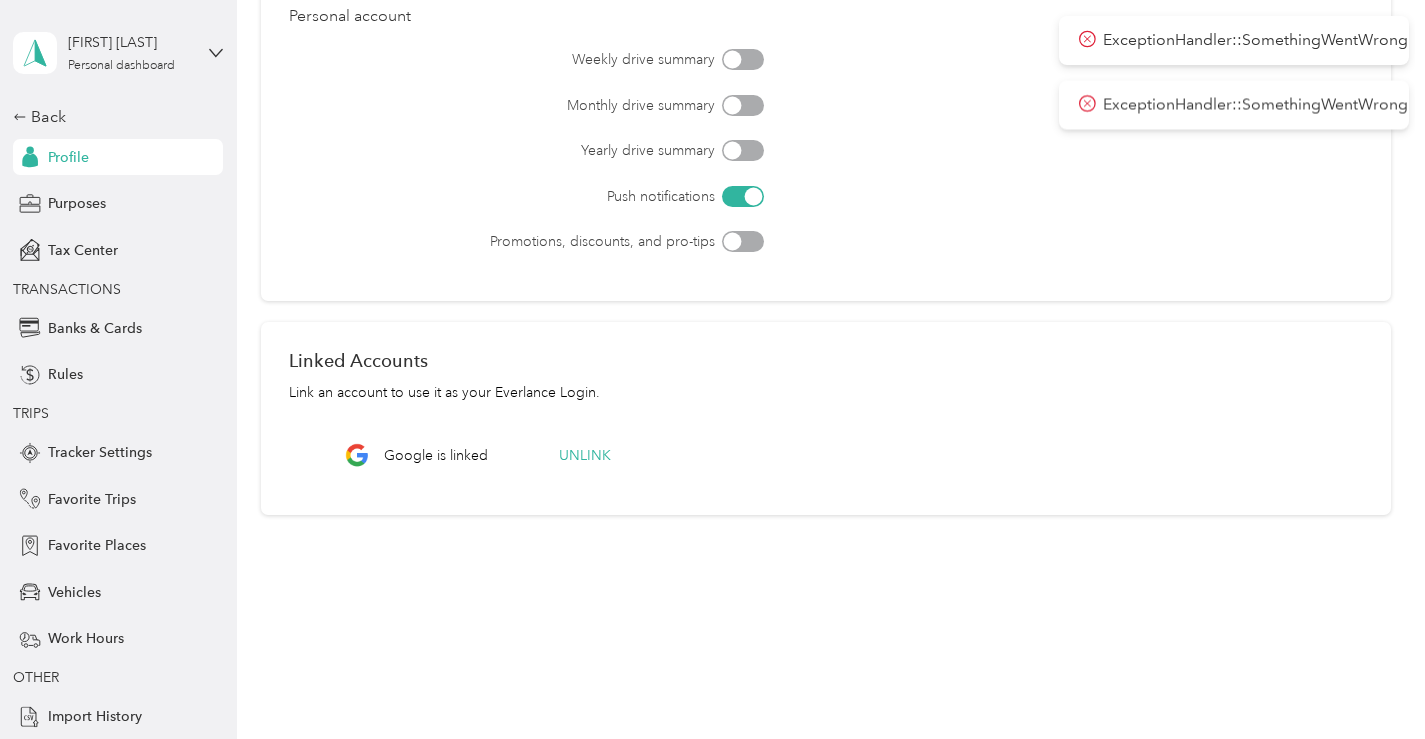 click on "Communication Preferences Set what email notifications you want to receive. Save Personal account Weekly drive summary   Monthly drive summary   Yearly drive summary   Push notifications   Promotions, discounts, and pro-tips" at bounding box center (825, 94) 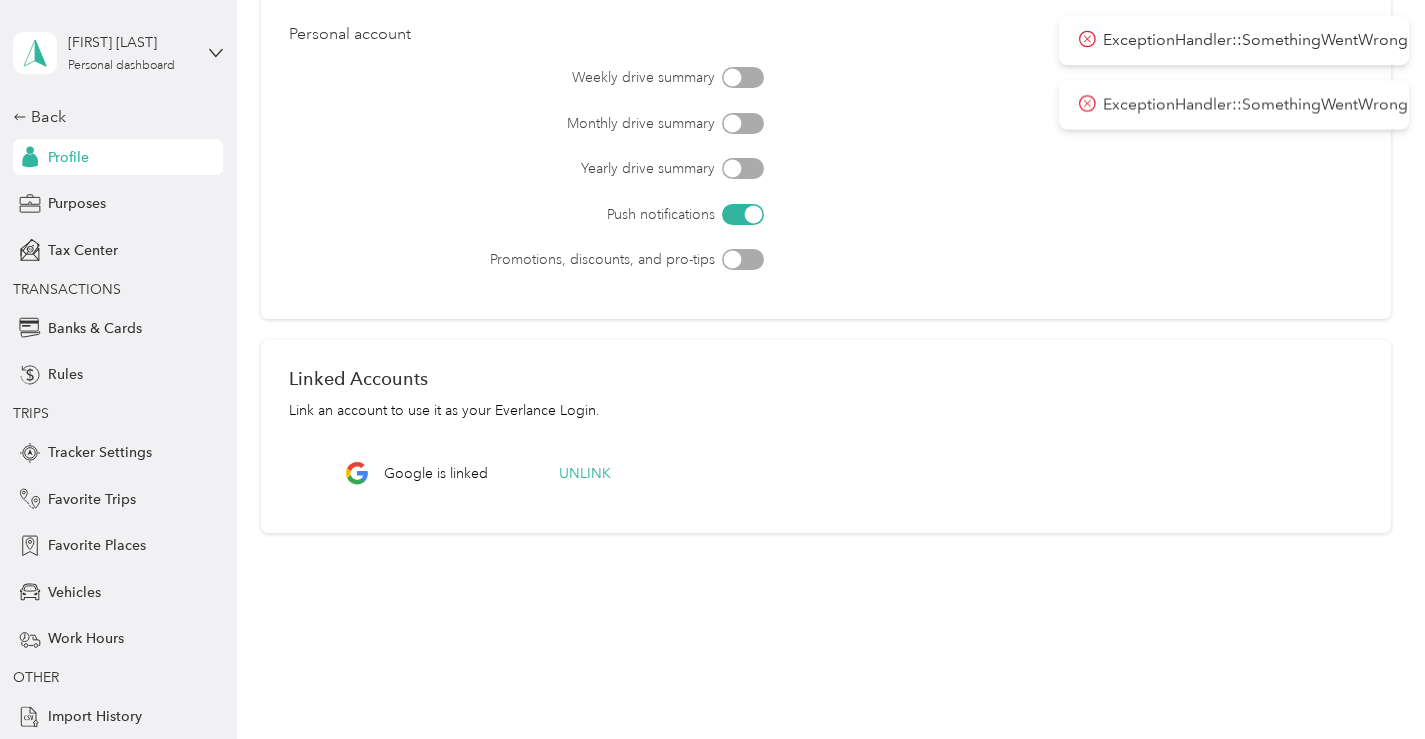 scroll, scrollTop: 706, scrollLeft: 0, axis: vertical 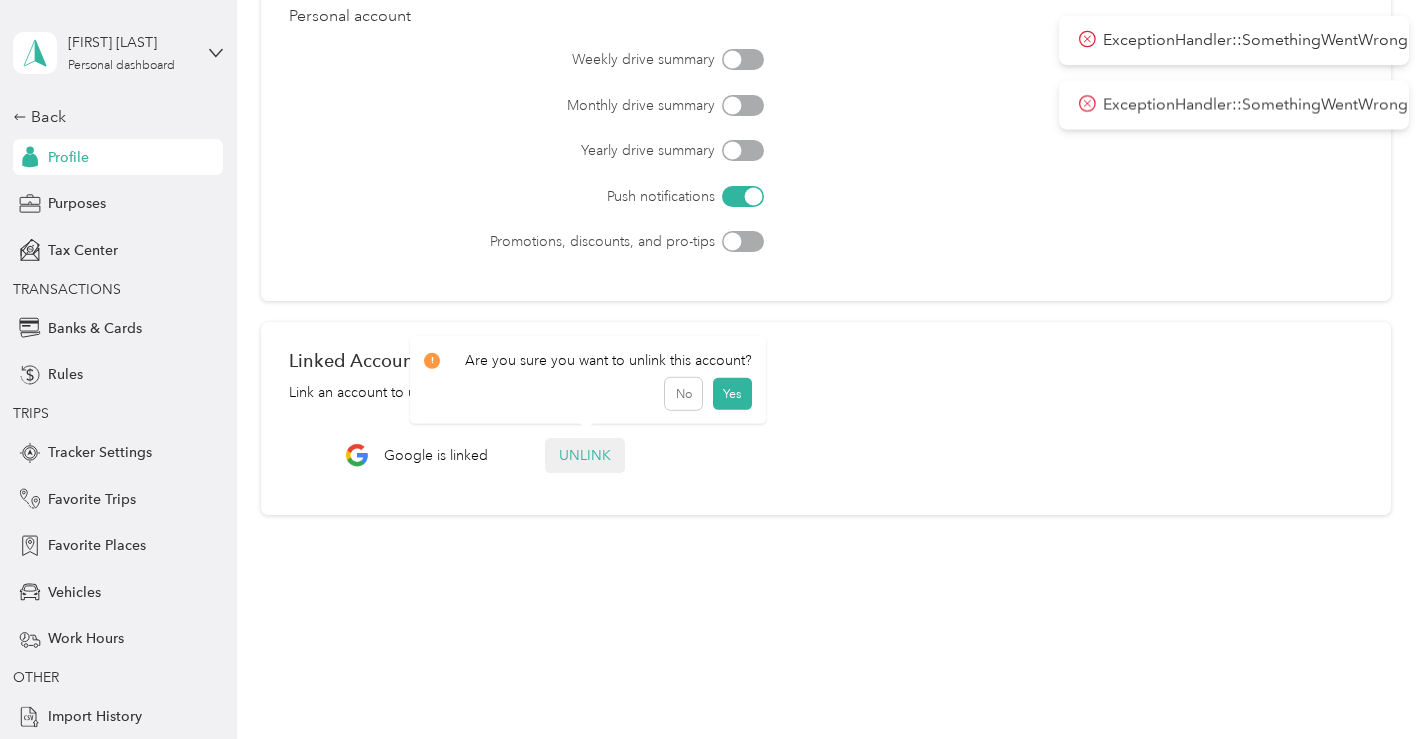 click on "Unlink" at bounding box center [585, 455] 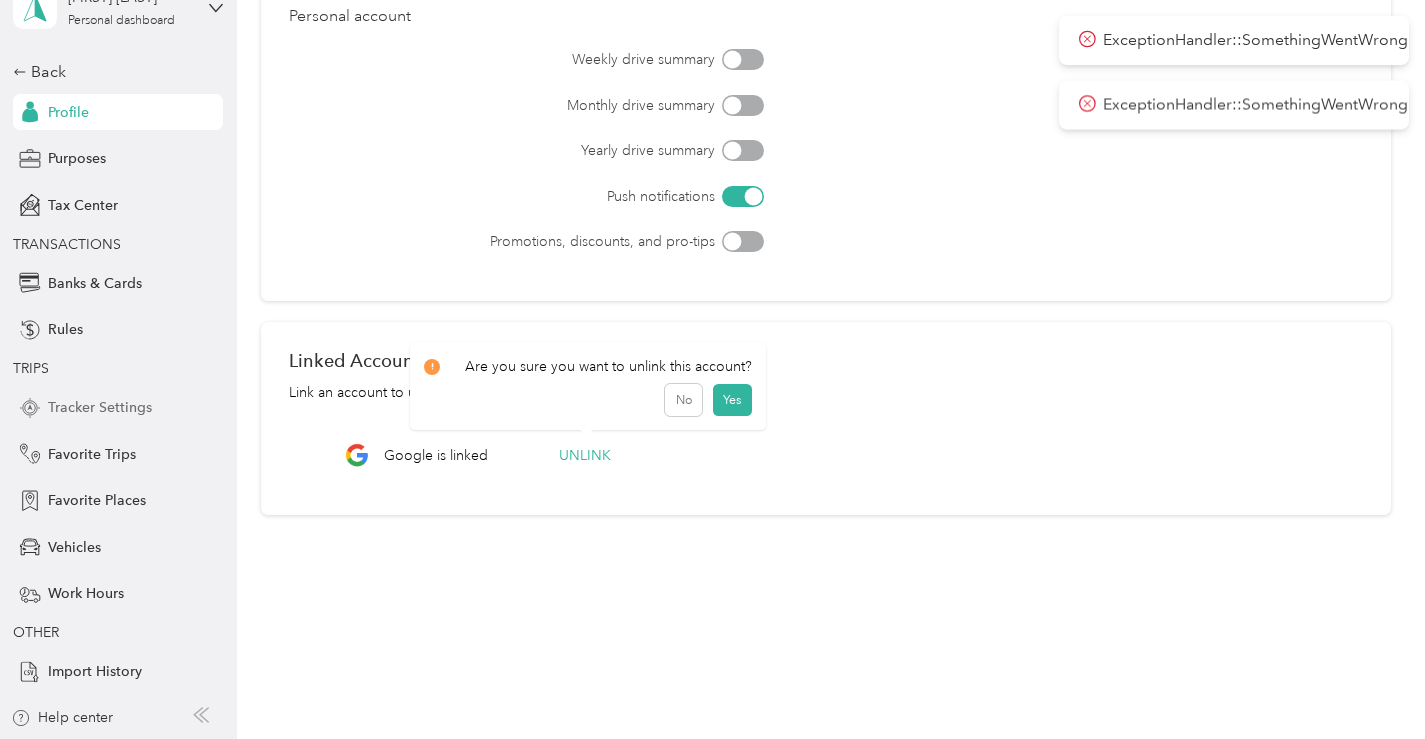 scroll, scrollTop: 0, scrollLeft: 0, axis: both 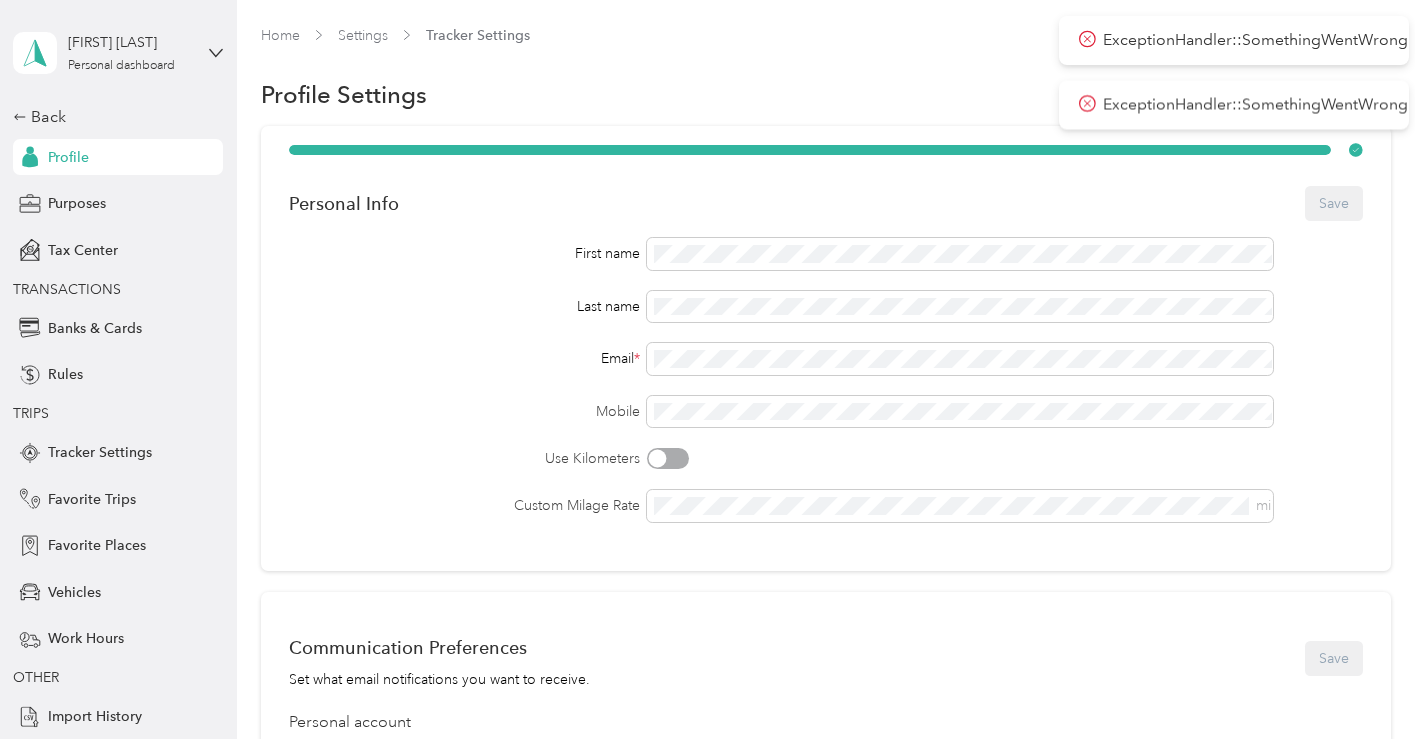 click on "[FIRST] [LAST] Personal dashboard" at bounding box center (118, 53) 